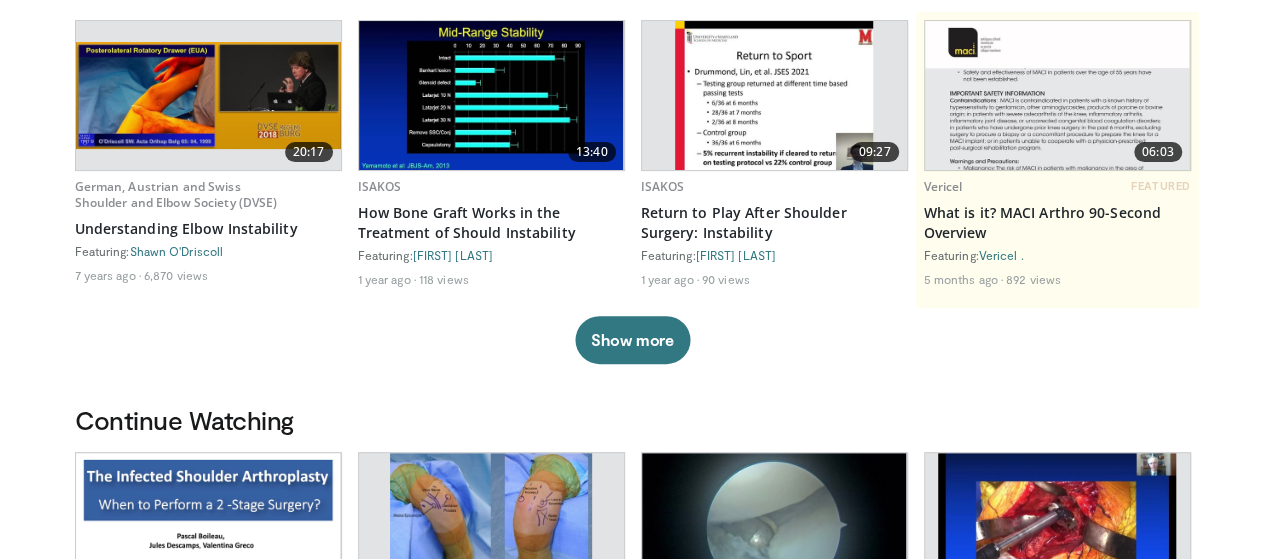 scroll, scrollTop: 500, scrollLeft: 0, axis: vertical 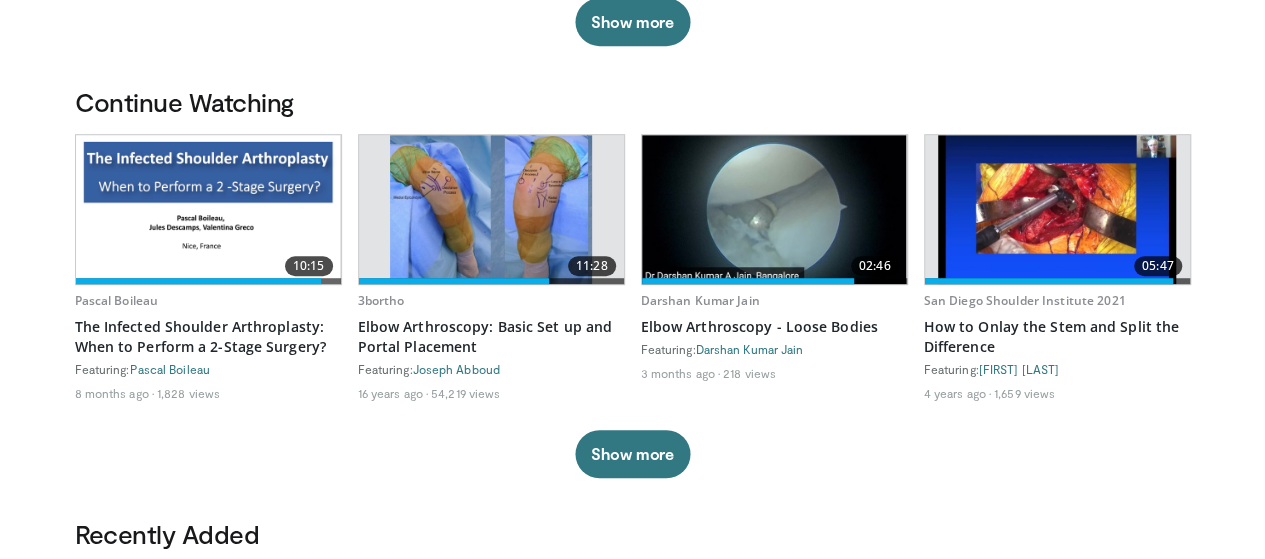 click at bounding box center (1057, 209) 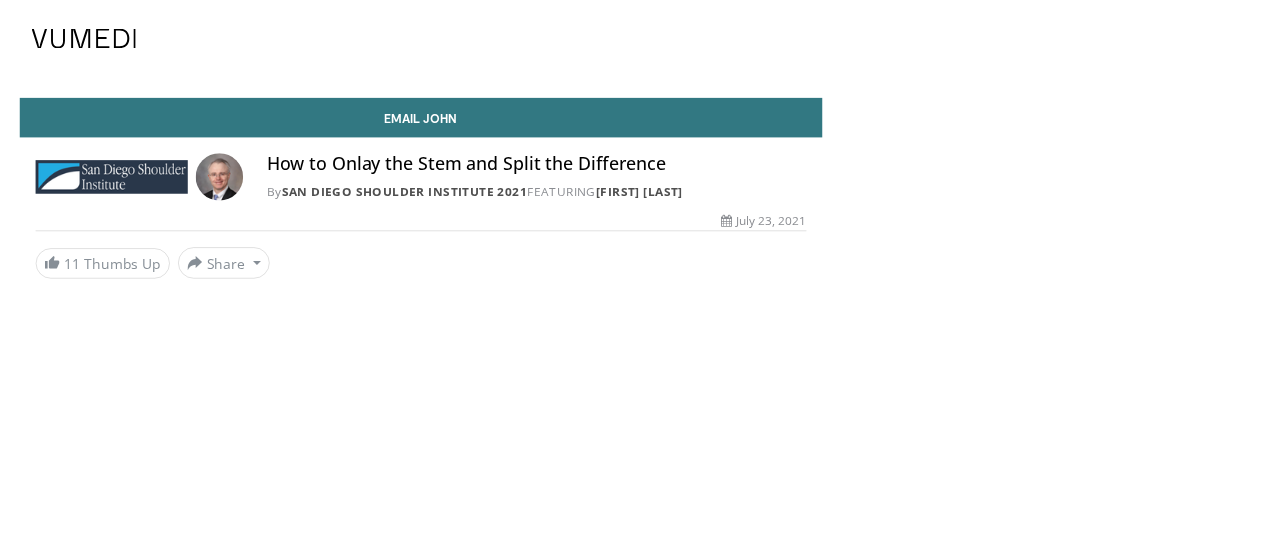 scroll, scrollTop: 0, scrollLeft: 0, axis: both 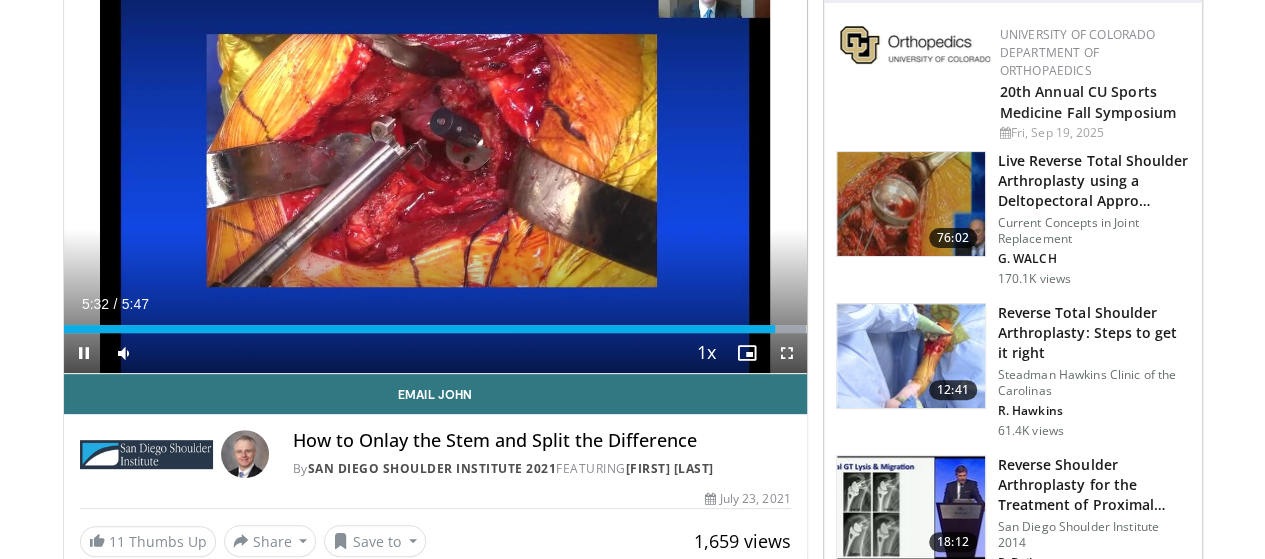 click on "Current Time  5:32 / Duration  5:47 Pause Skip Backward Skip Forward Mute Loaded :  100.00% 5:32 2:08 Stream Type  LIVE Seek to live, currently behind live LIVE   1x Playback Rate 0.5x 0.75x 1x , selected 1.25x 1.5x 1.75x 2x Chapters Chapters Descriptions descriptions off , selected Captions captions settings , opens captions settings dialog captions off , selected Audio Track en (Main) , selected Fullscreen Enable picture-in-picture mode" at bounding box center (435, 353) 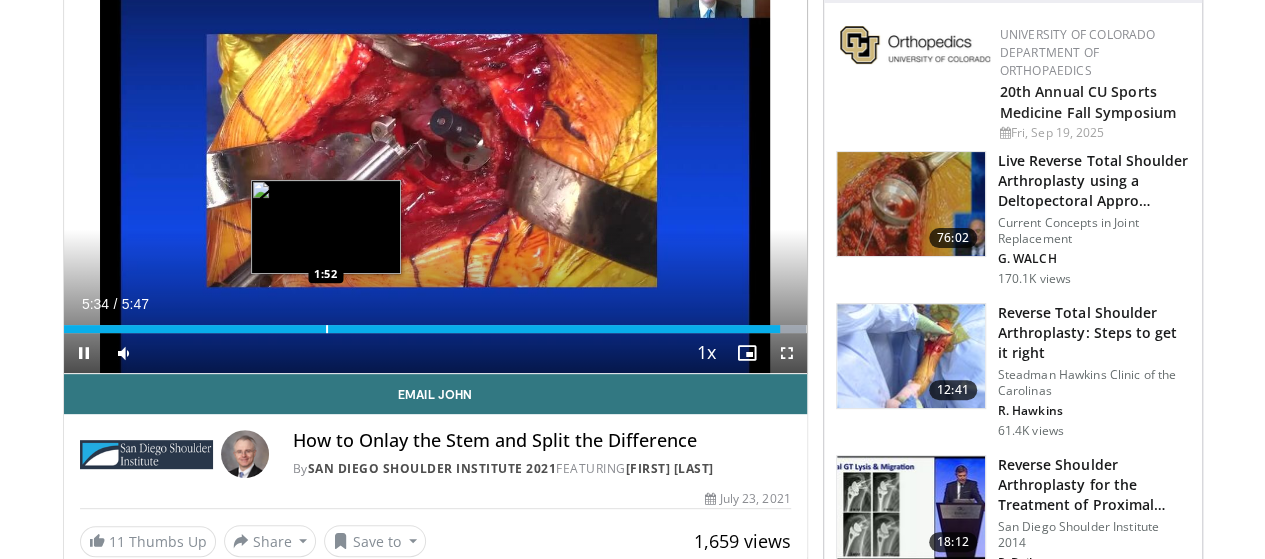 click at bounding box center [327, 329] 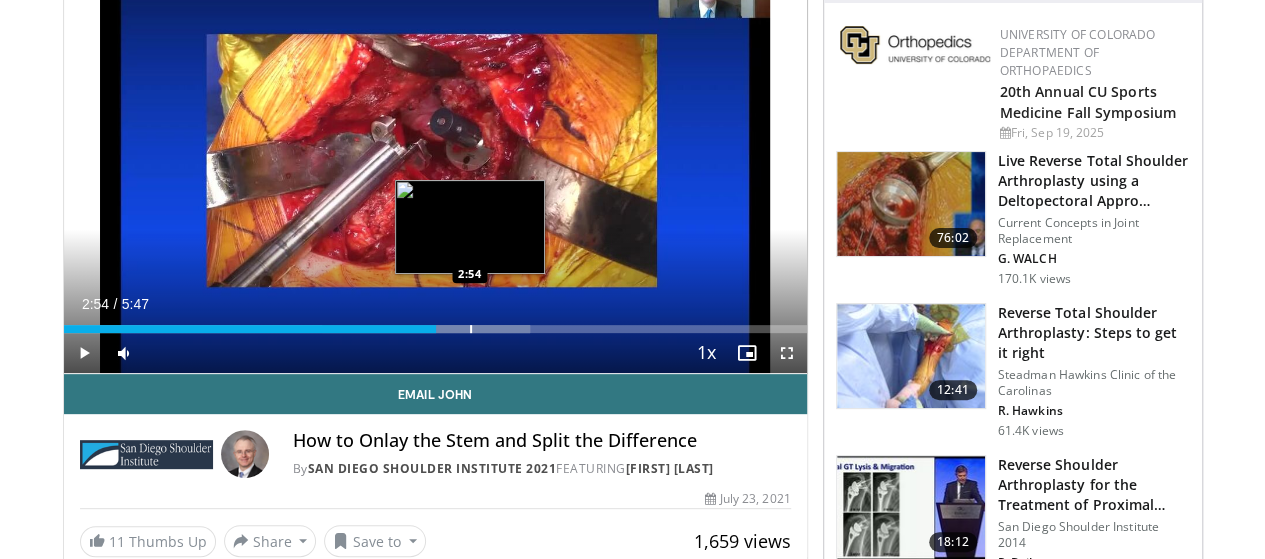 click at bounding box center (471, 329) 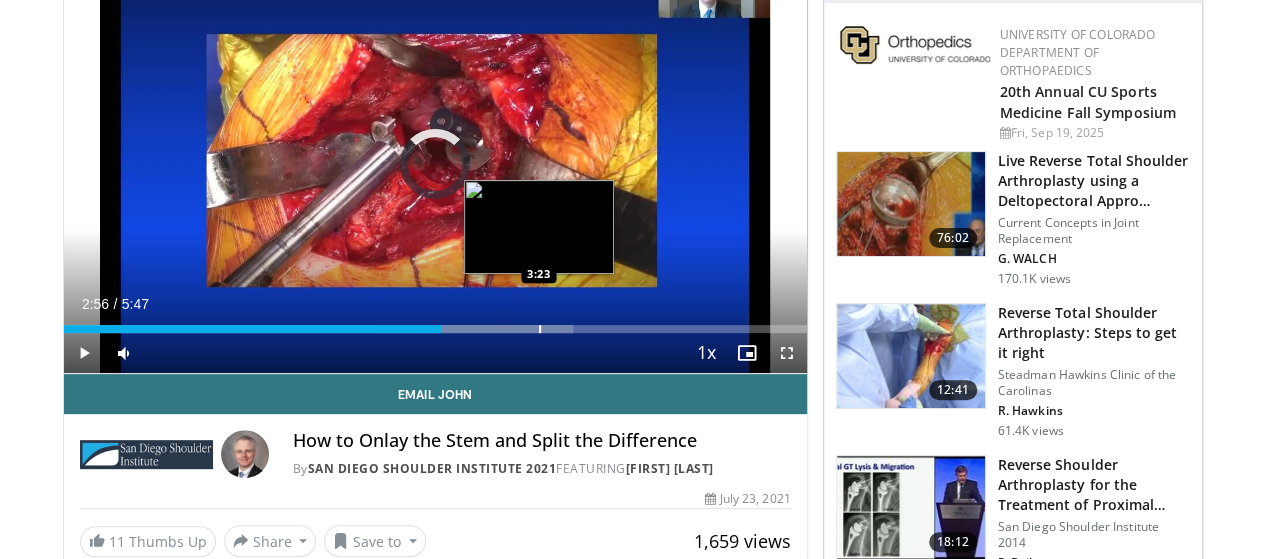 click at bounding box center (540, 329) 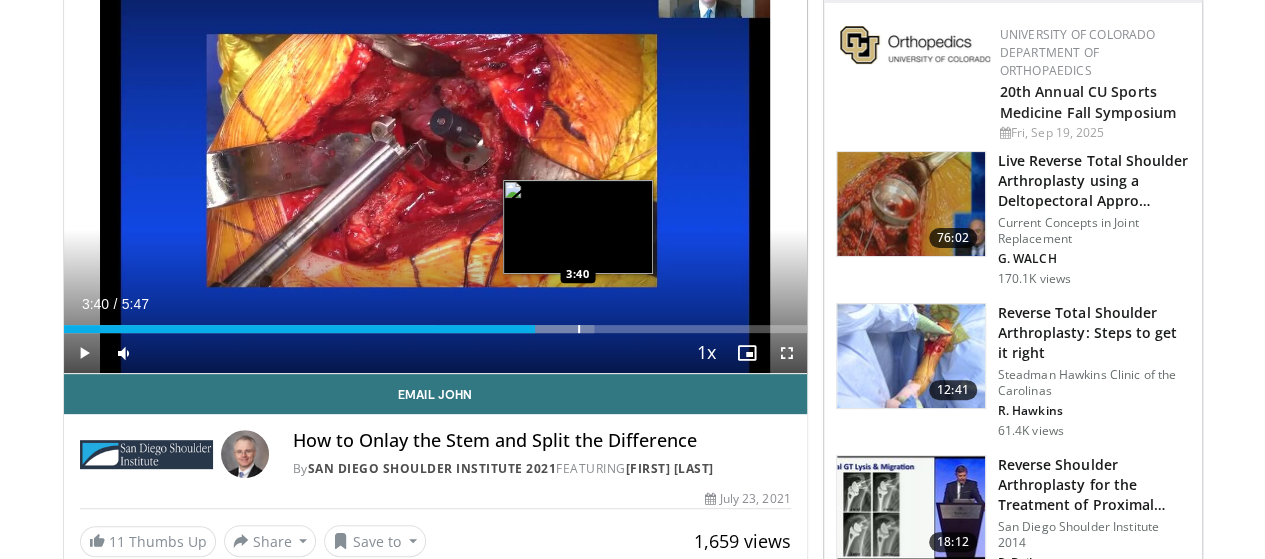 click at bounding box center [579, 329] 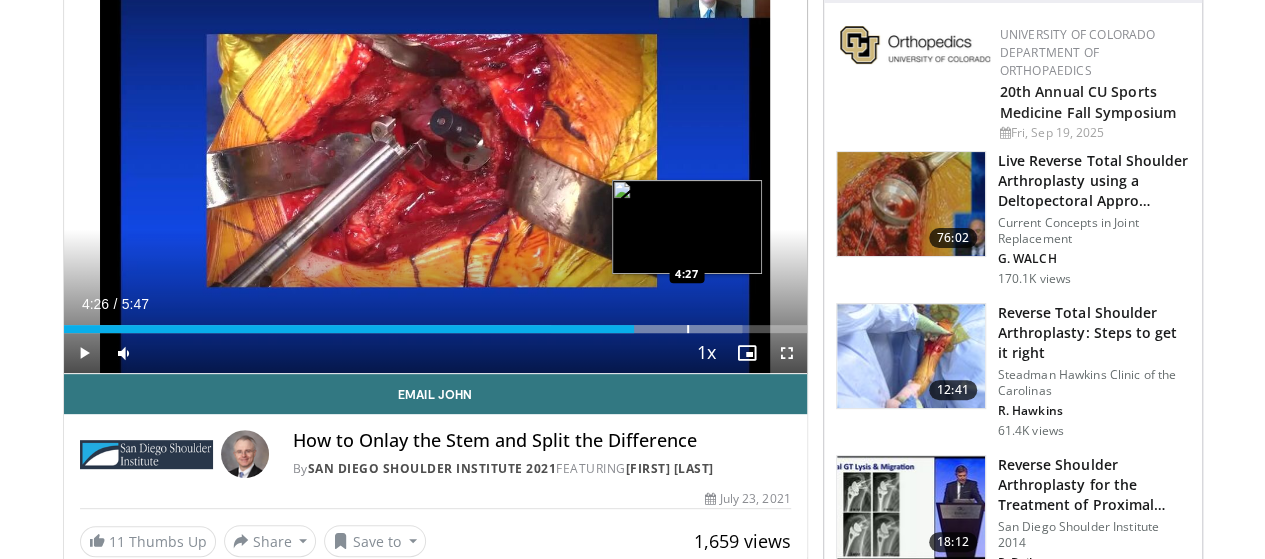 click at bounding box center [647, 329] 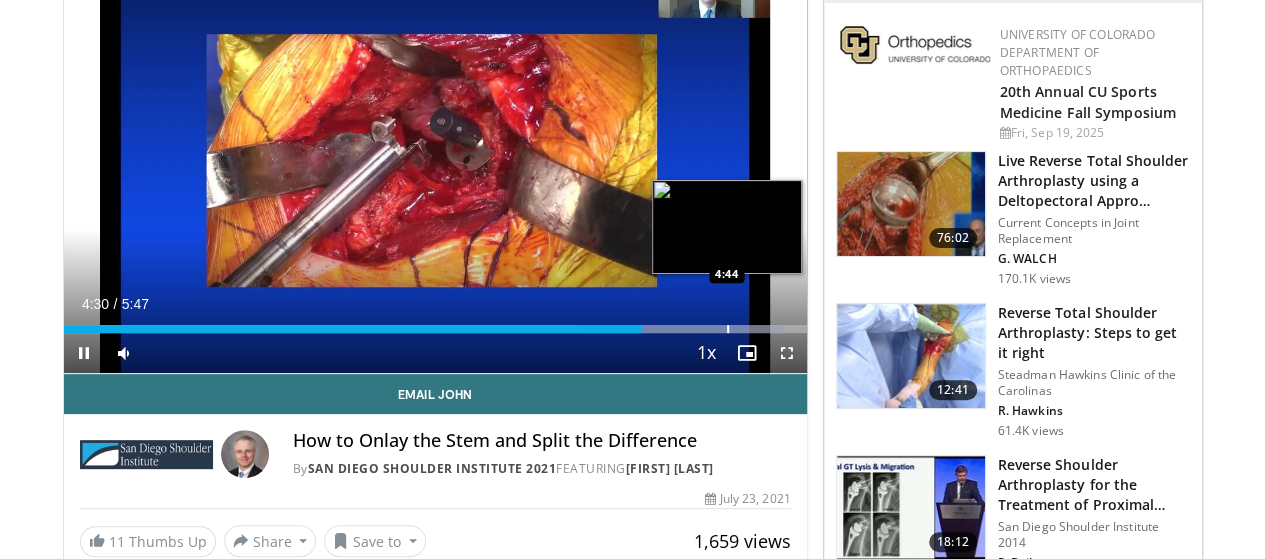 click at bounding box center (728, 329) 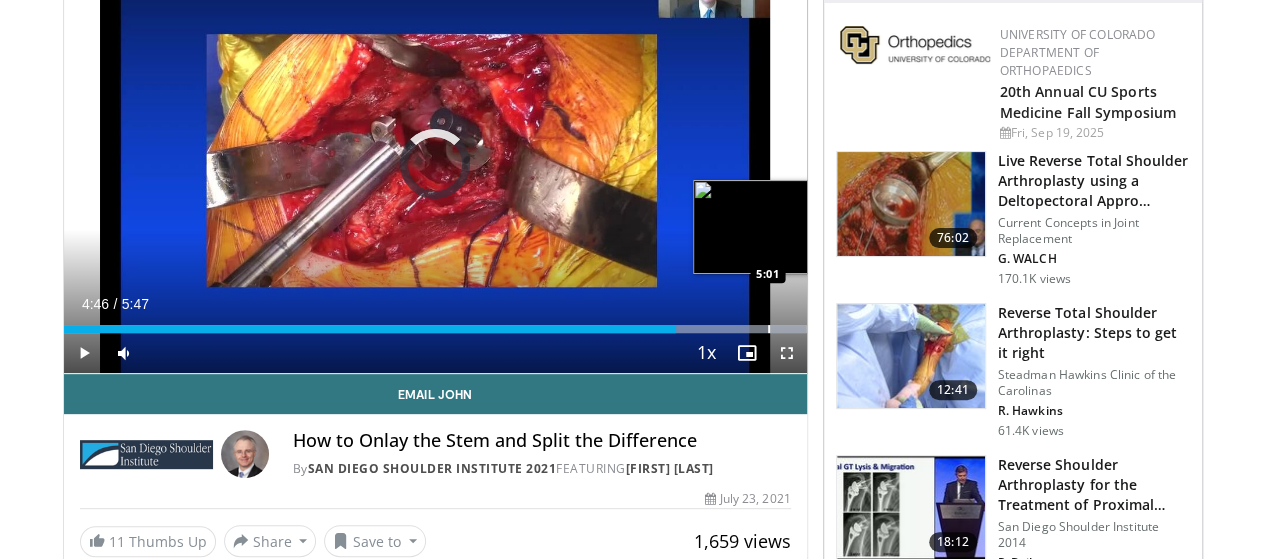 click at bounding box center (769, 329) 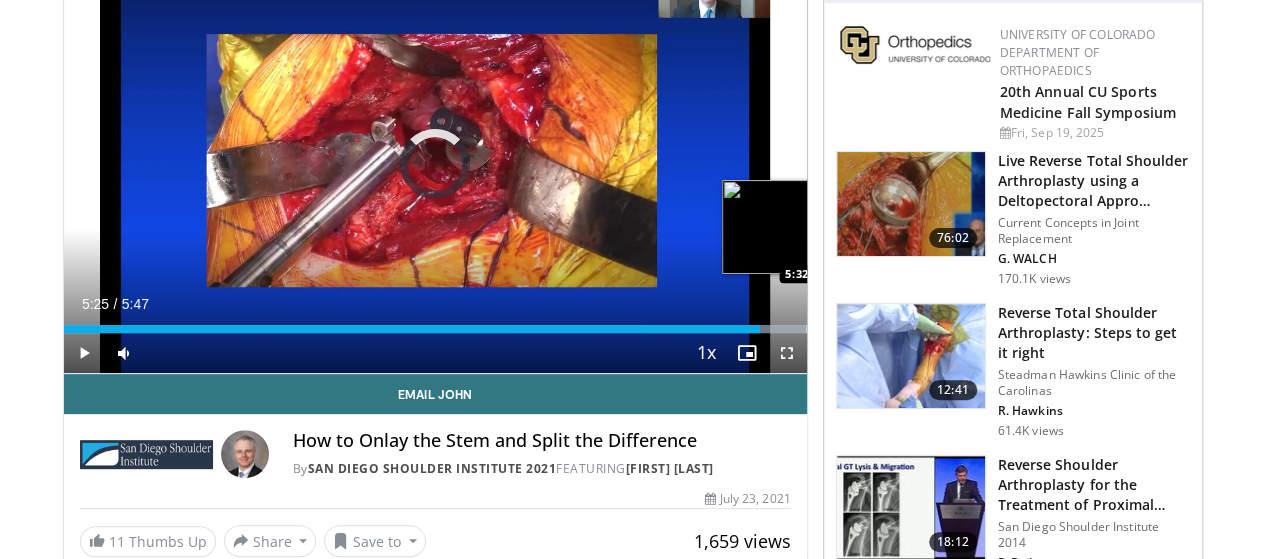 click at bounding box center [840, 329] 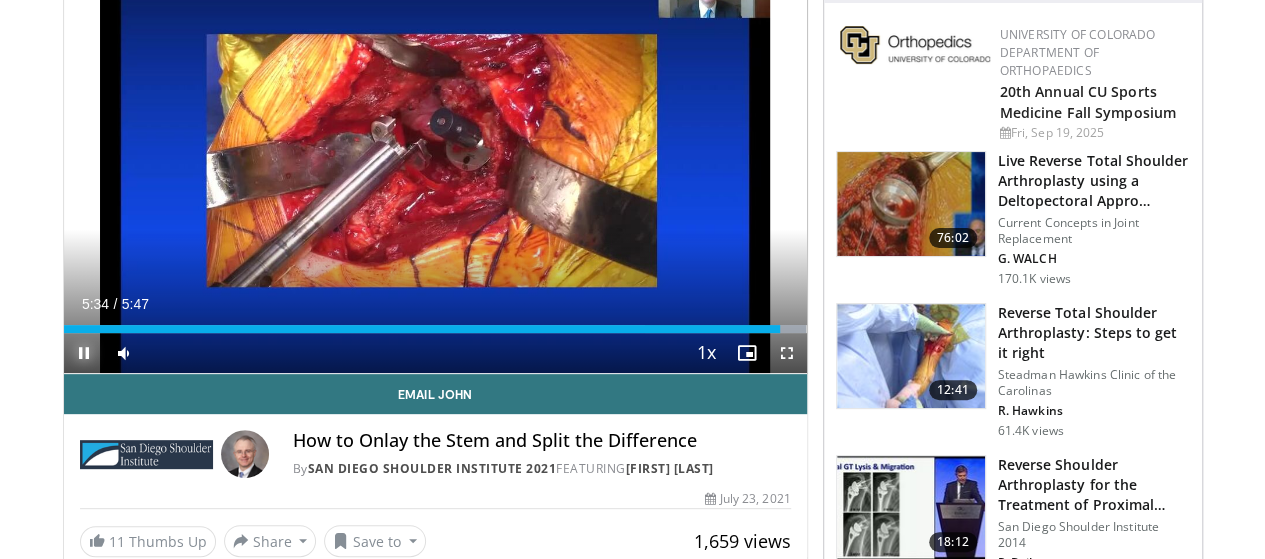 click at bounding box center (84, 353) 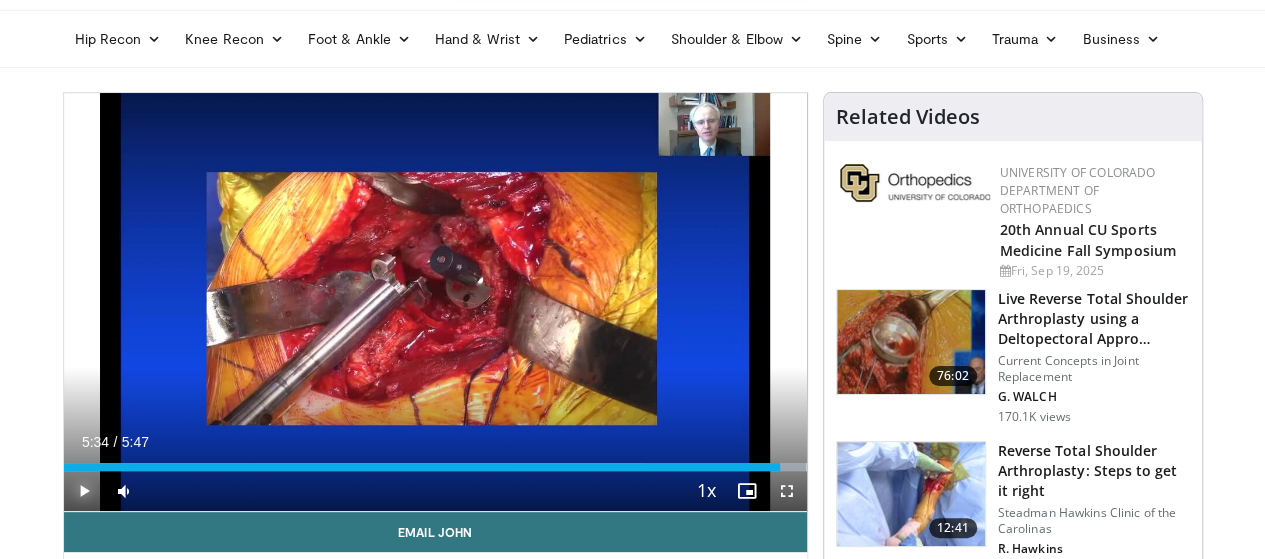 scroll, scrollTop: 0, scrollLeft: 0, axis: both 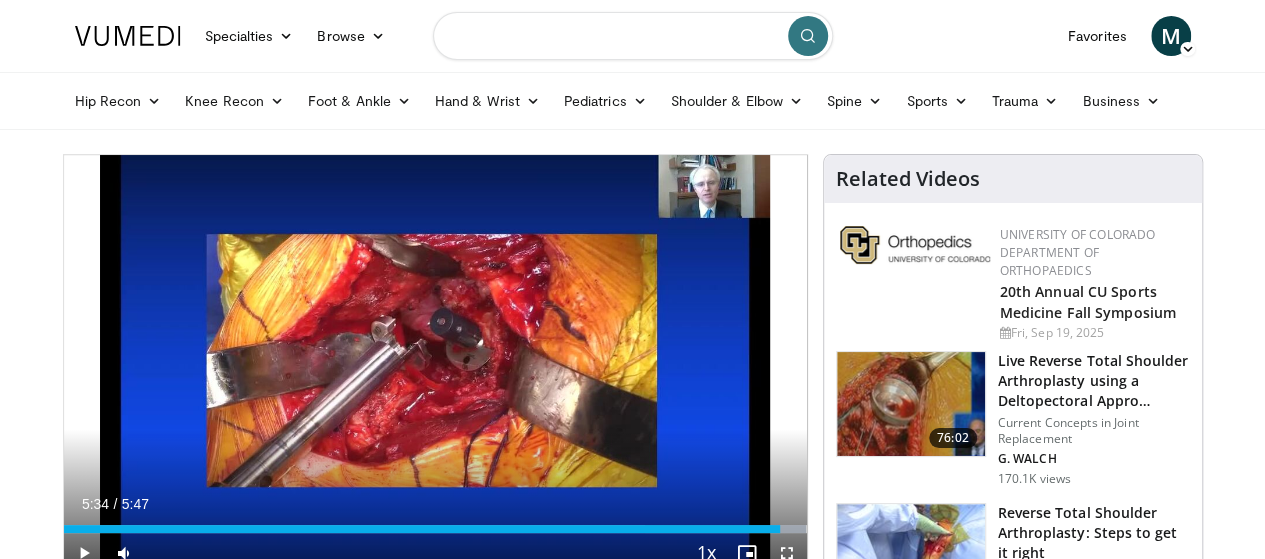 click at bounding box center (633, 36) 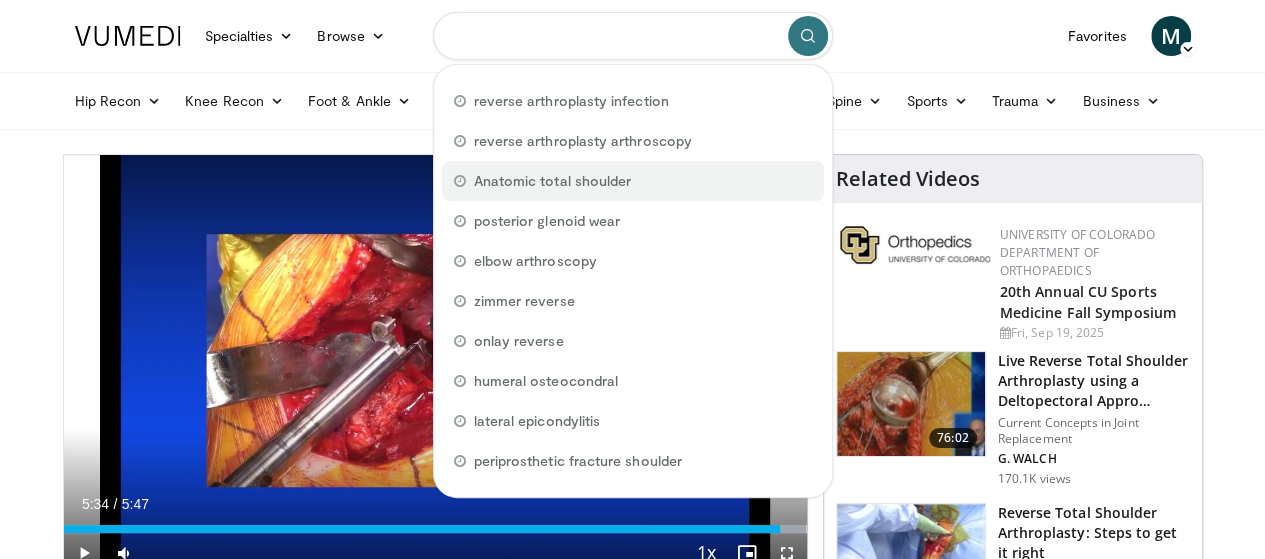 type on "**********" 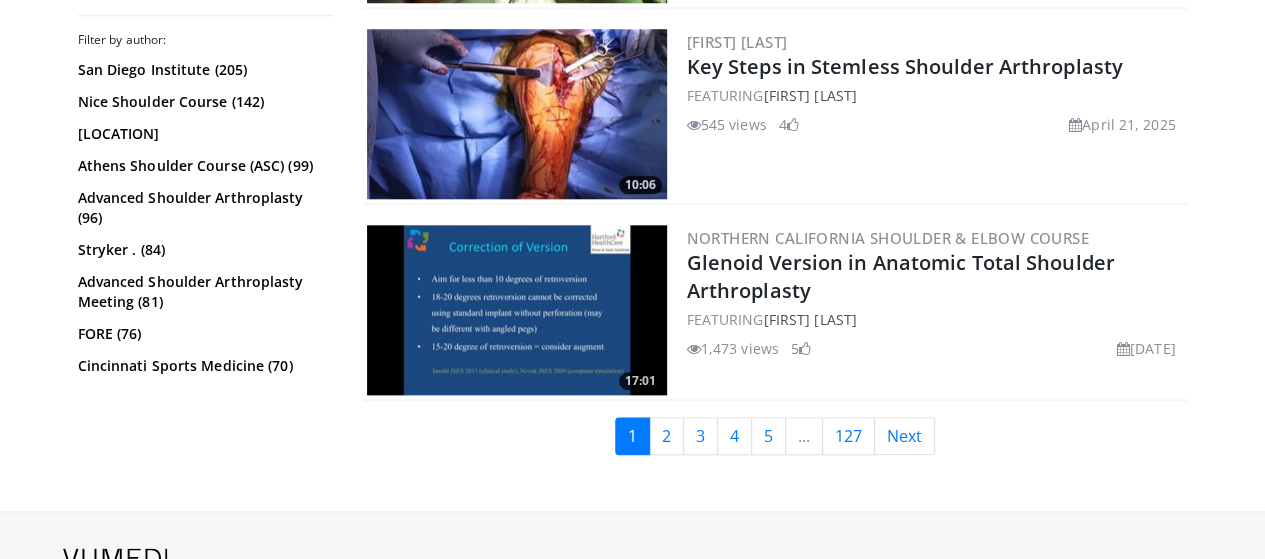 scroll, scrollTop: 4800, scrollLeft: 0, axis: vertical 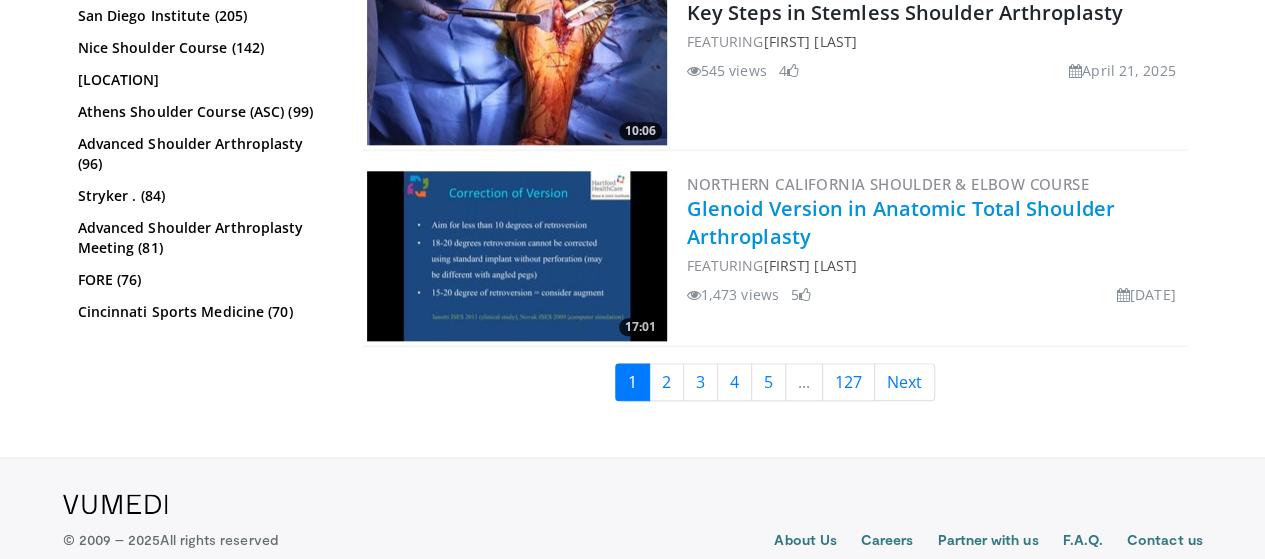 click on "Glenoid Version in Anatomic Total Shoulder Arthroplasty" at bounding box center [901, 222] 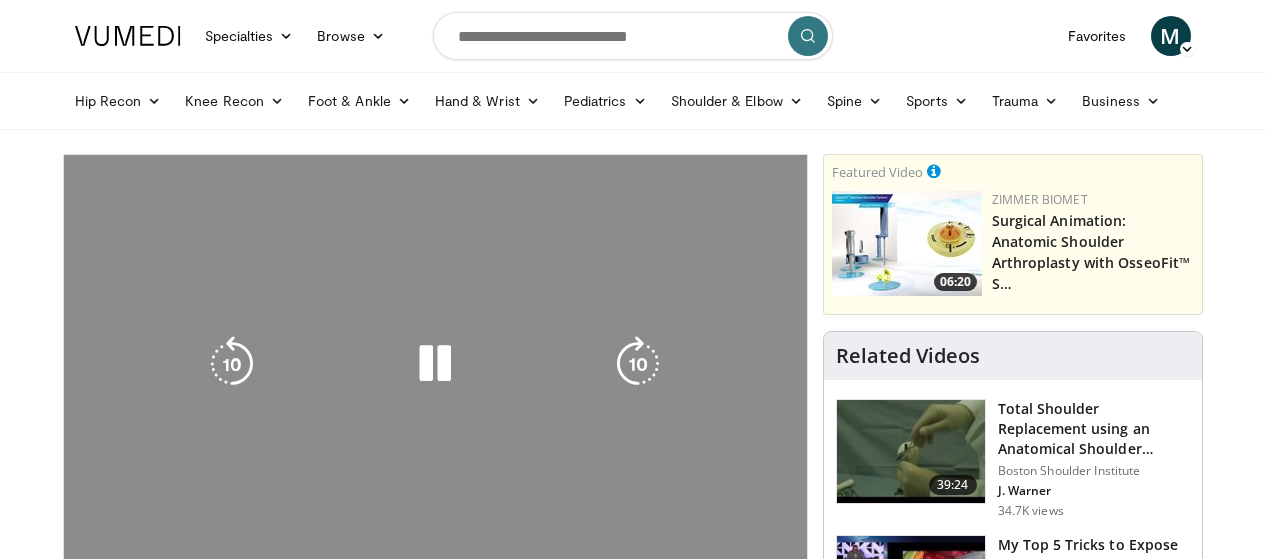 scroll, scrollTop: 0, scrollLeft: 0, axis: both 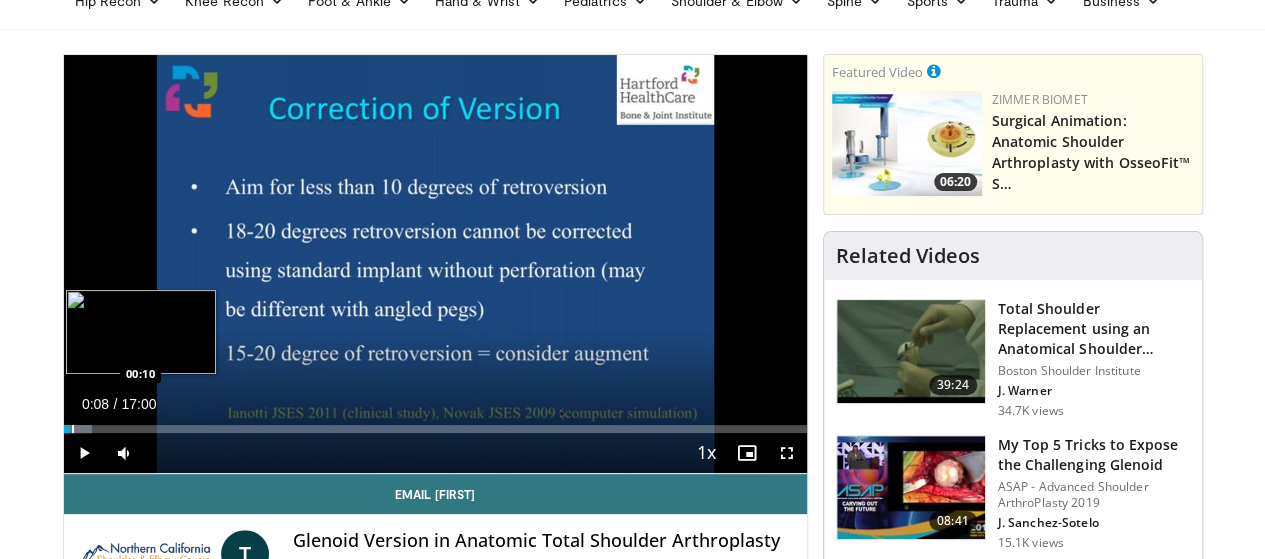 click at bounding box center [78, 429] 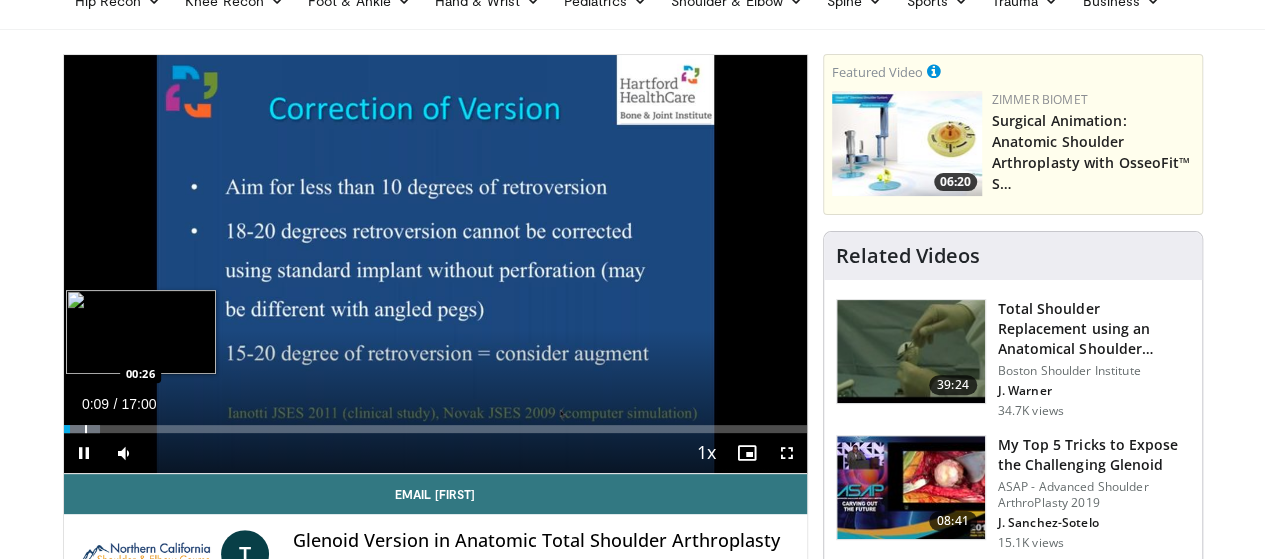 click at bounding box center [86, 429] 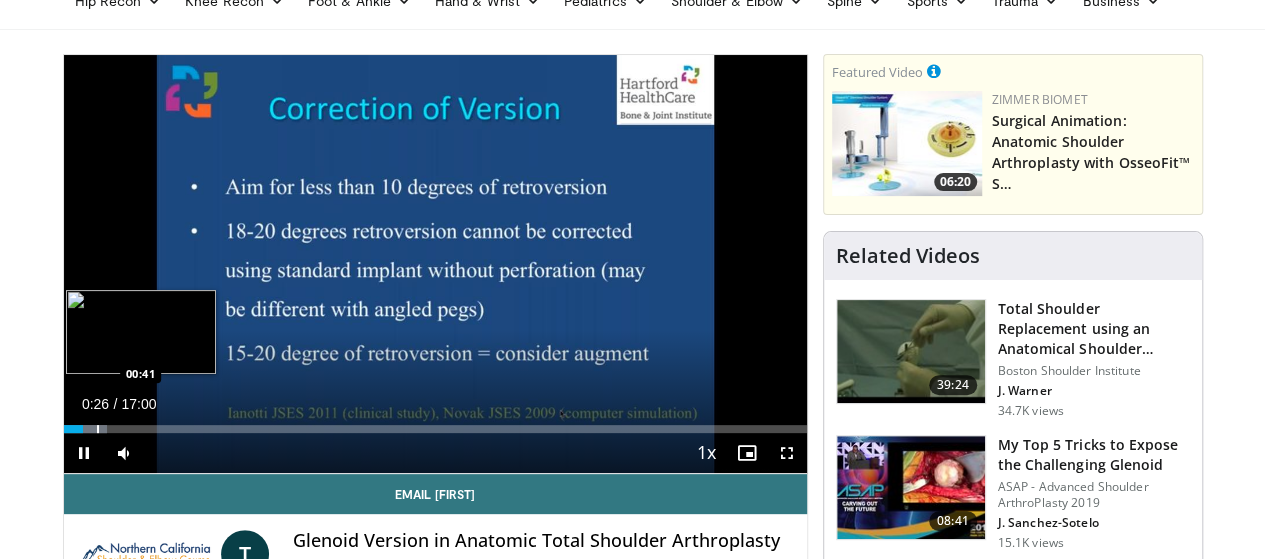 click at bounding box center (98, 429) 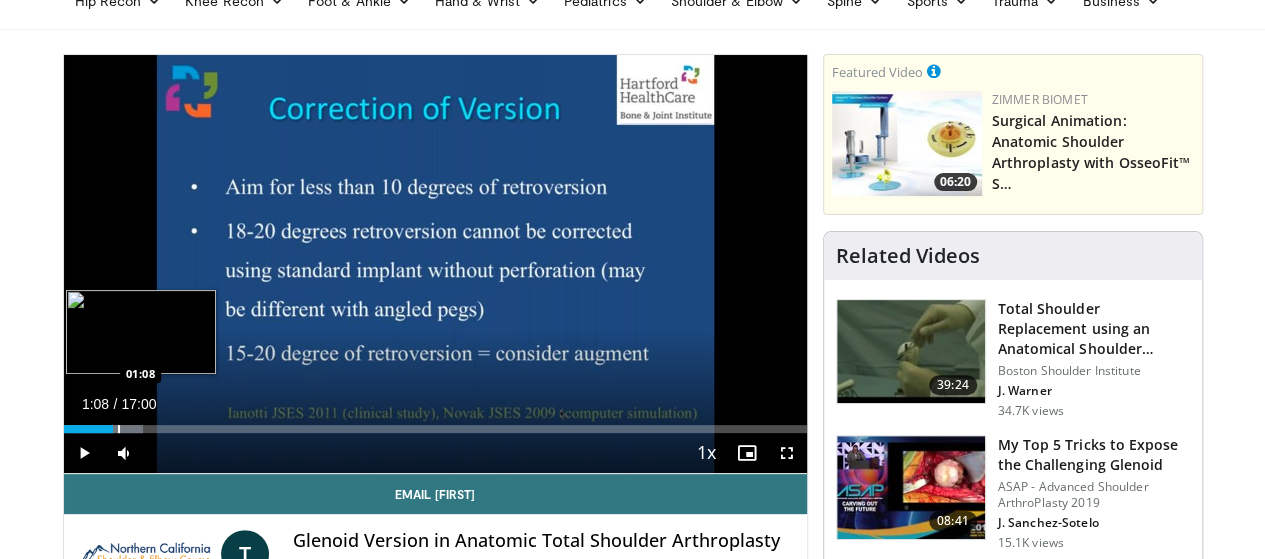 click at bounding box center (119, 429) 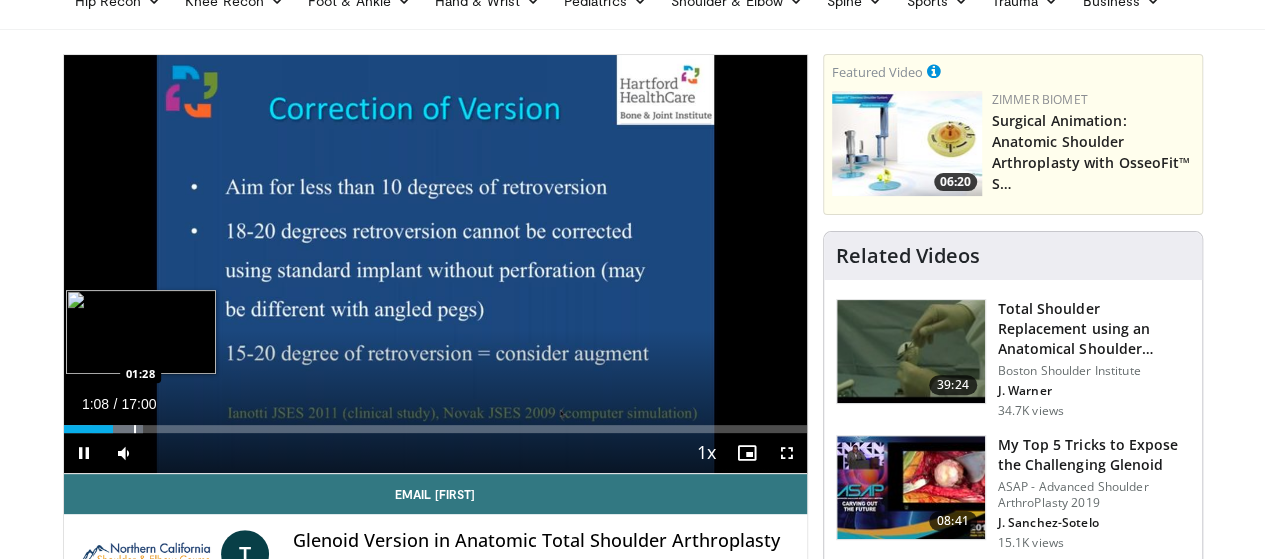 click at bounding box center (135, 429) 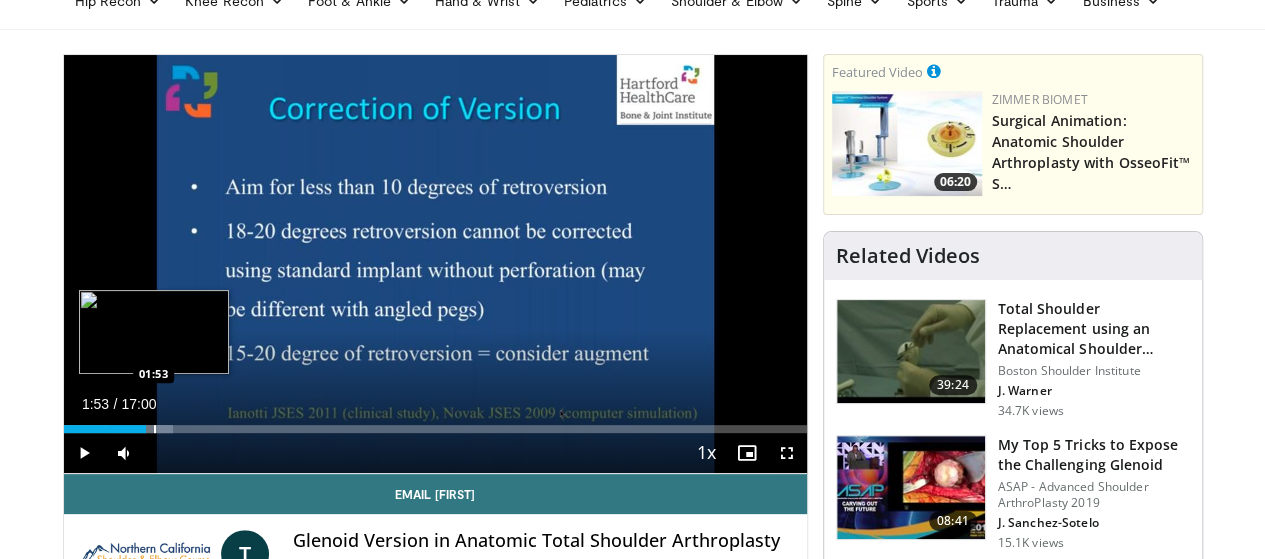 click at bounding box center (155, 429) 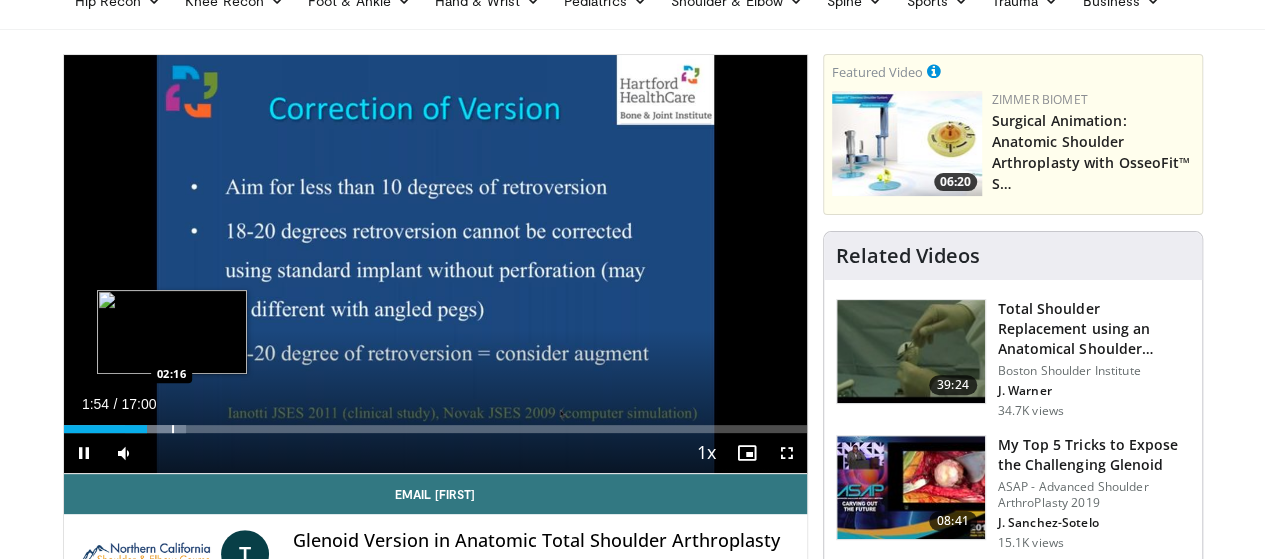 click at bounding box center (173, 429) 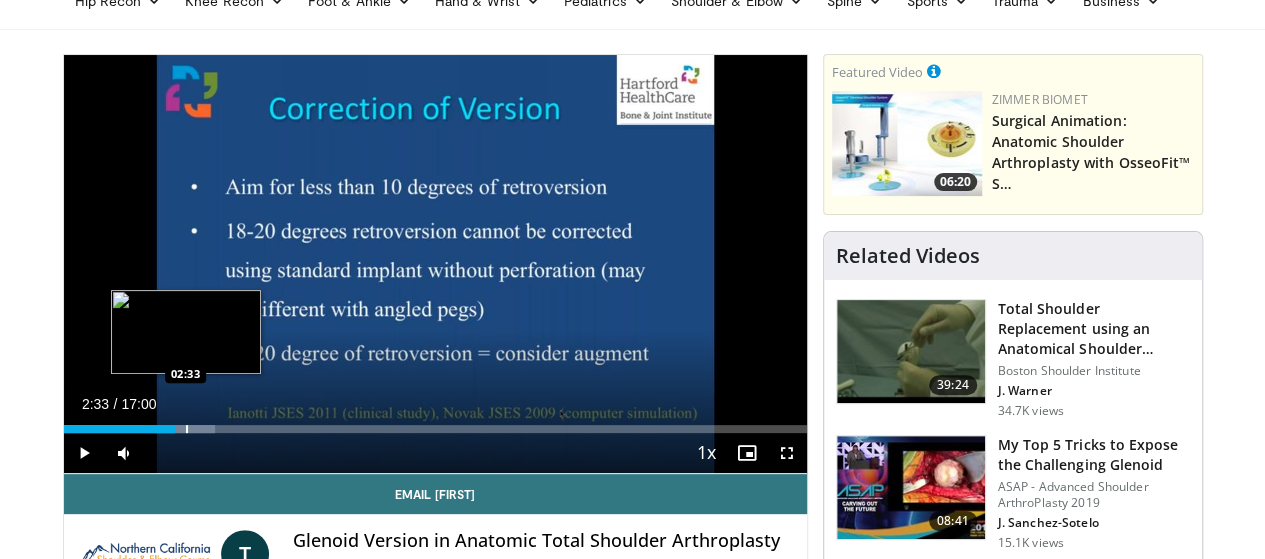 click at bounding box center (187, 429) 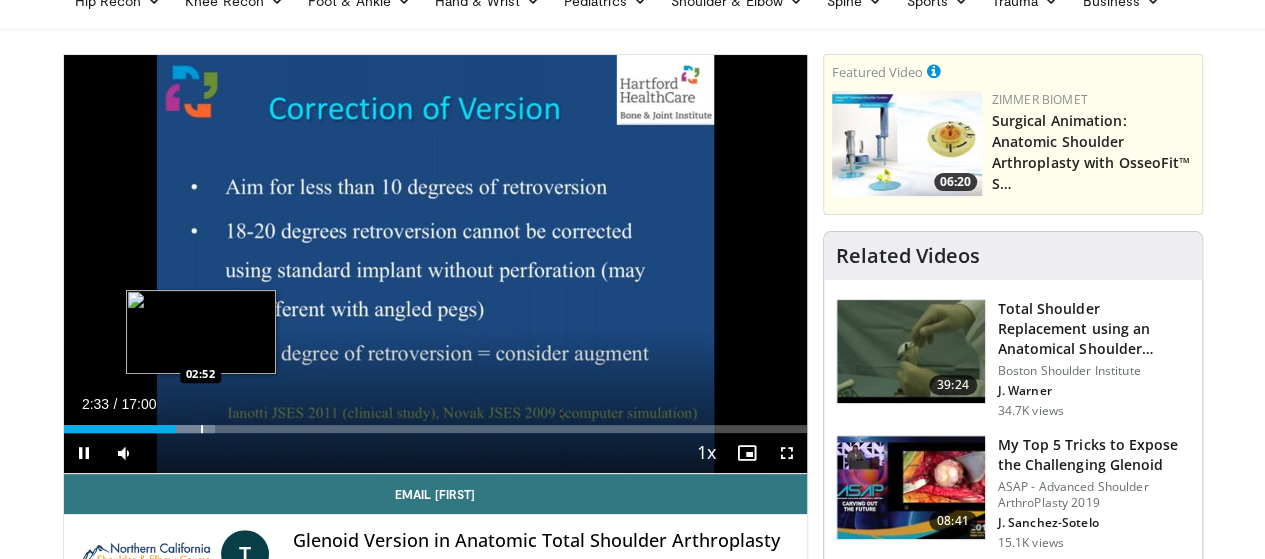 click at bounding box center (202, 429) 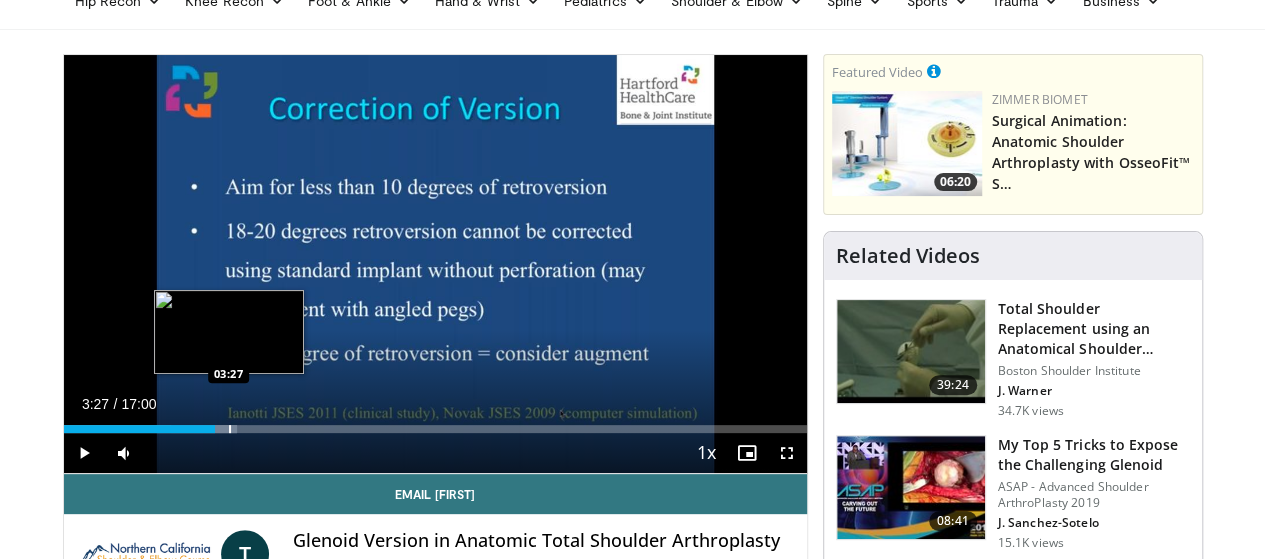 click at bounding box center [230, 429] 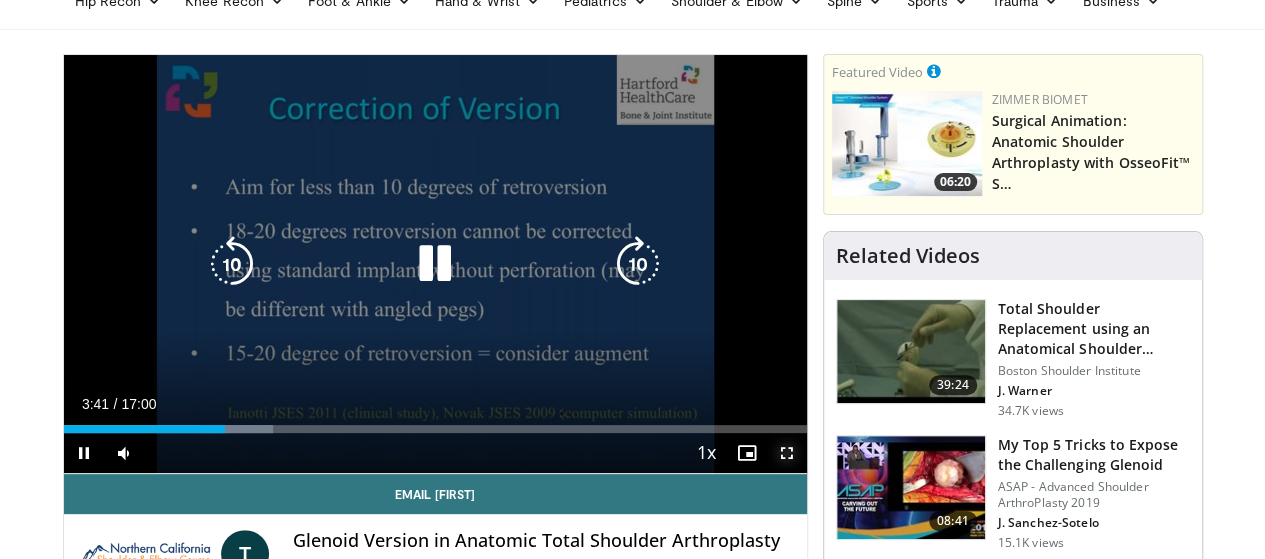 drag, startPoint x: 802, startPoint y: 491, endPoint x: 802, endPoint y: 612, distance: 121 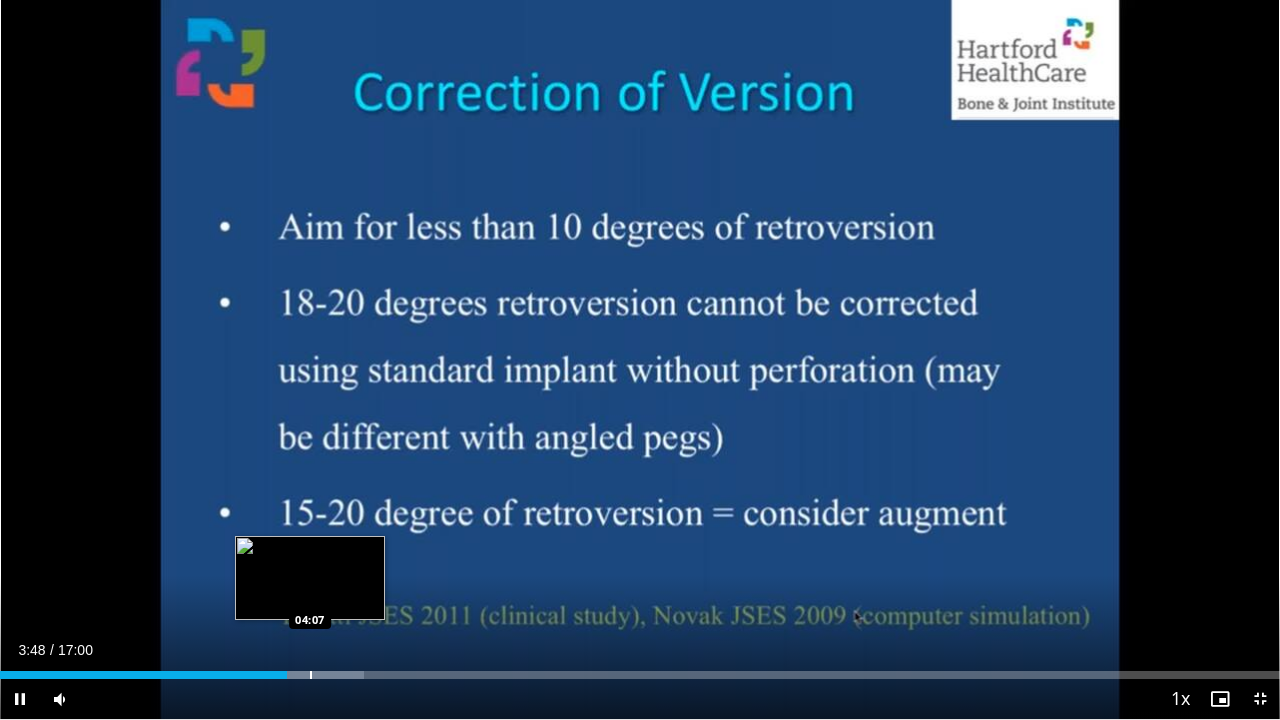 click at bounding box center (311, 675) 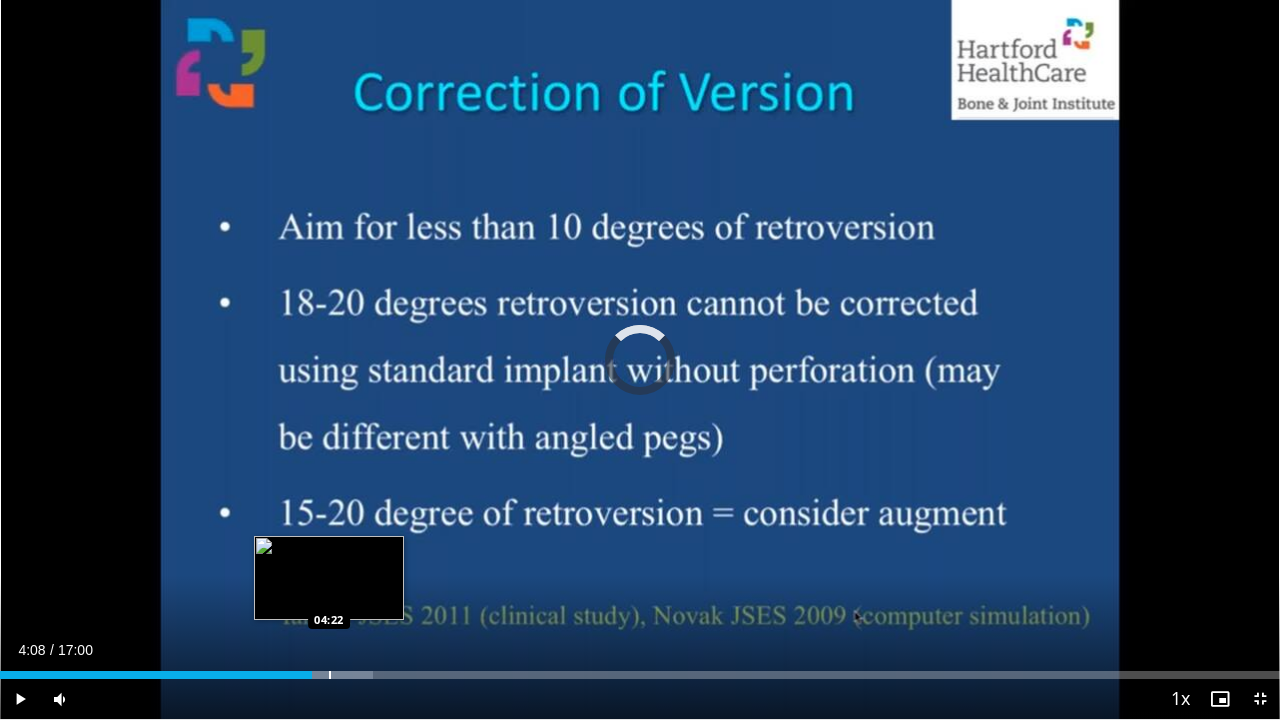 click at bounding box center [330, 675] 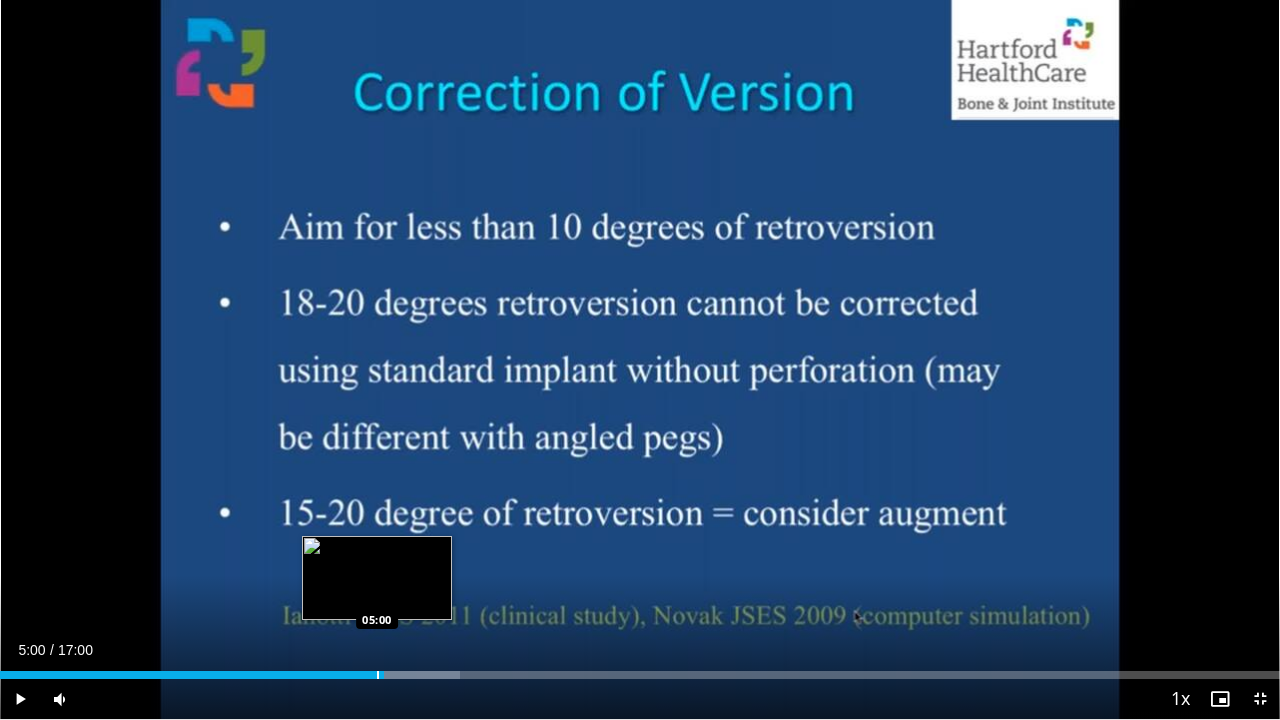 click at bounding box center (378, 675) 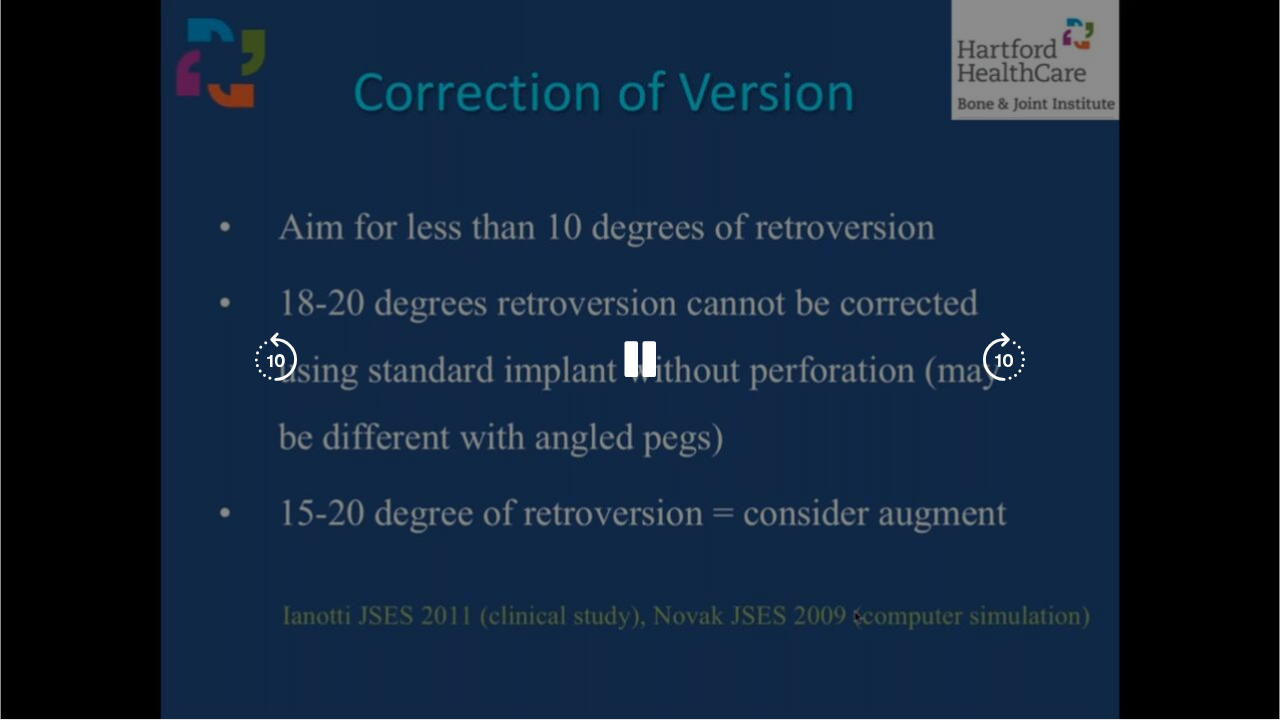 click on "**********" at bounding box center (640, 360) 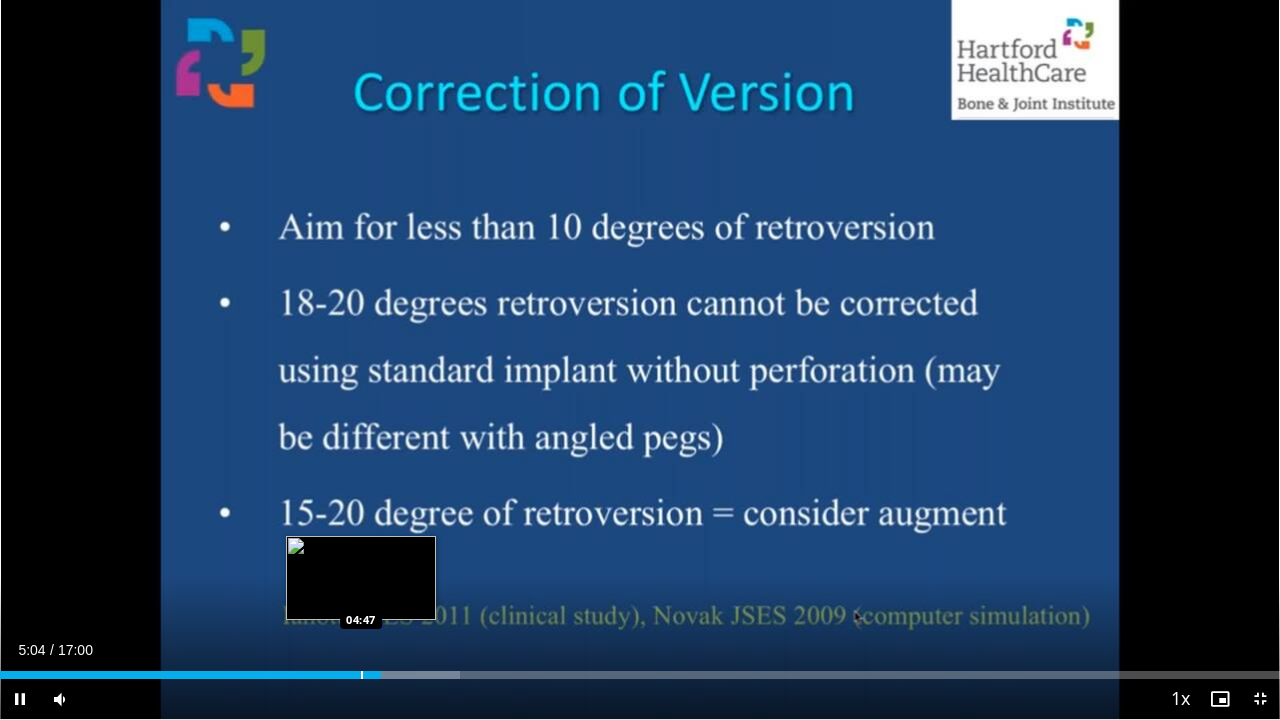 click at bounding box center (362, 675) 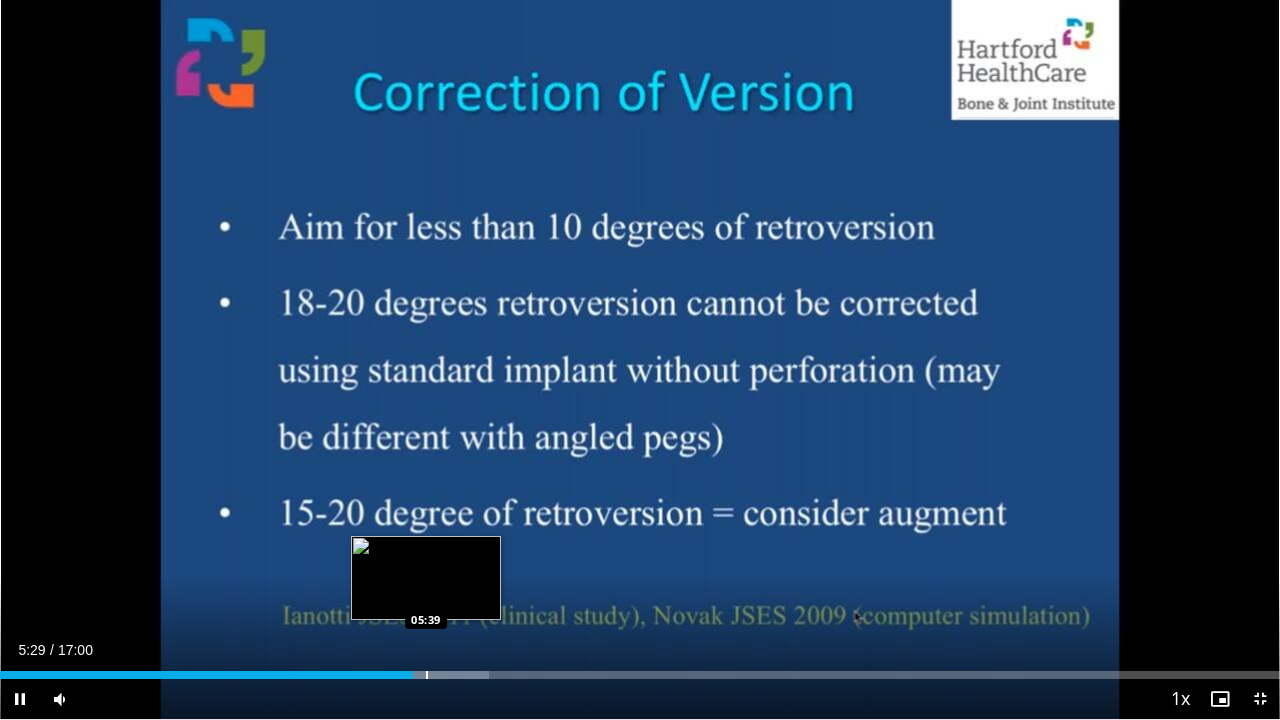 click at bounding box center [427, 675] 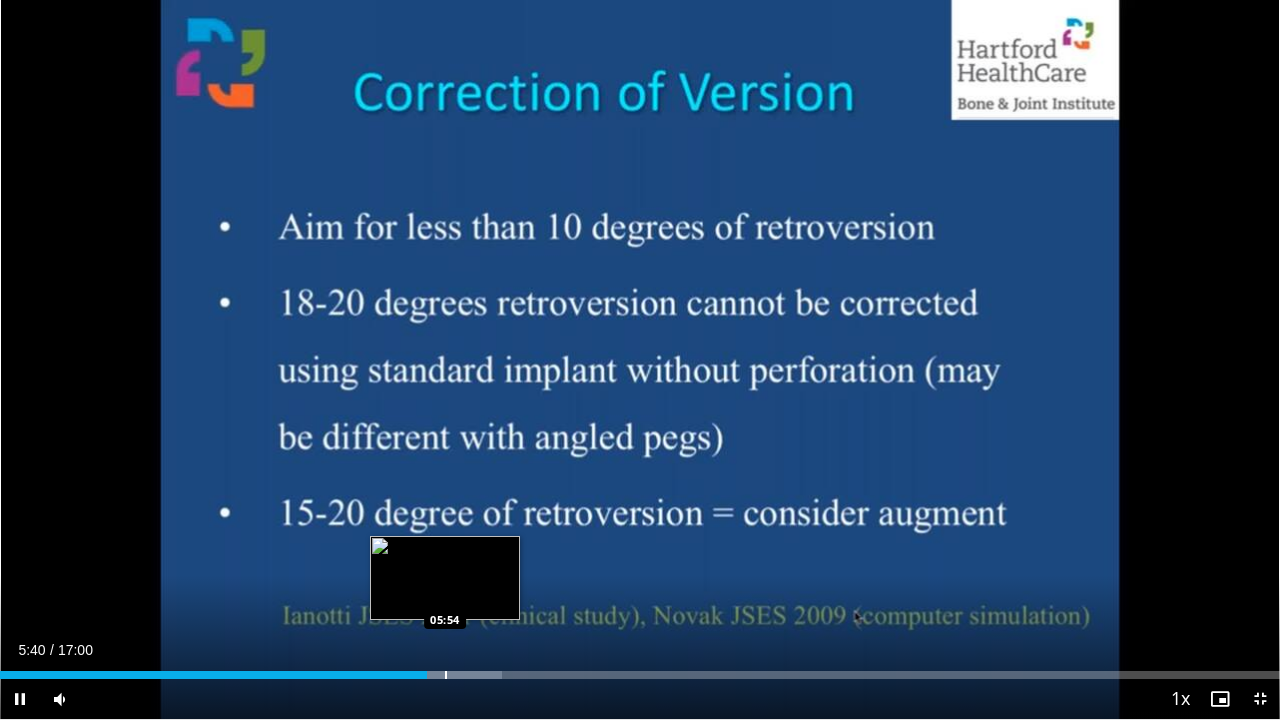 click at bounding box center (446, 675) 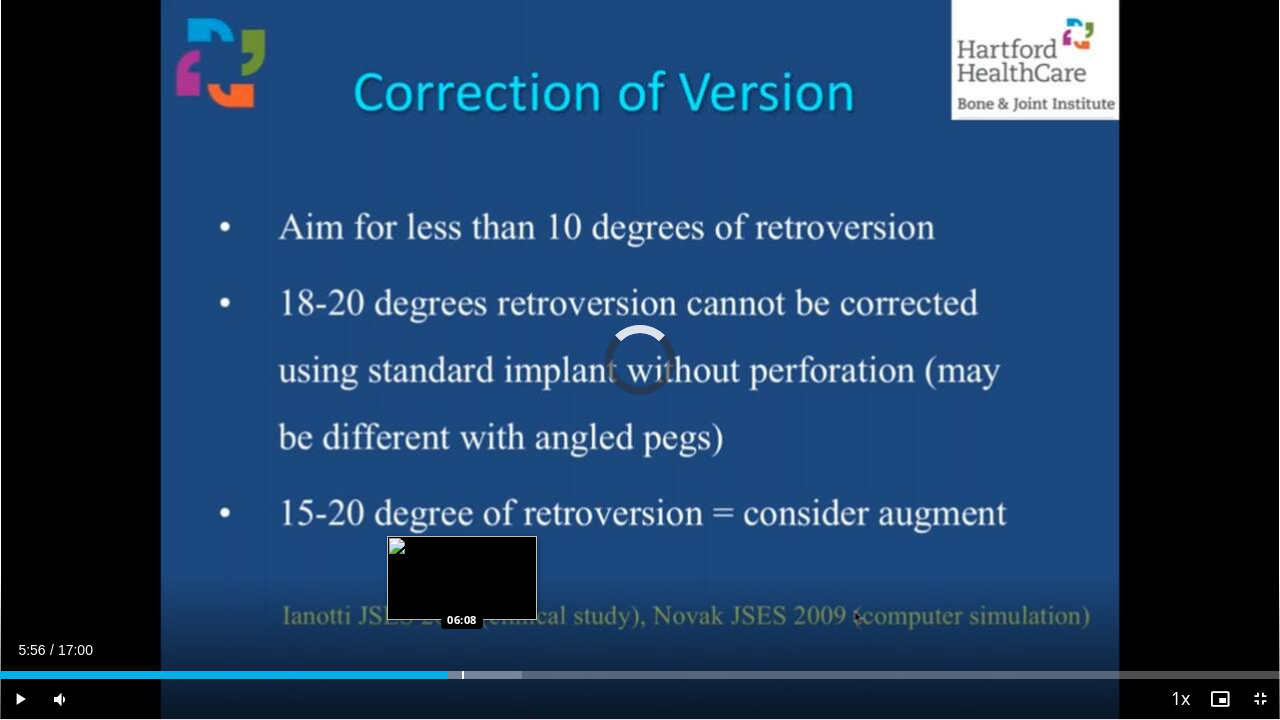 click at bounding box center [463, 675] 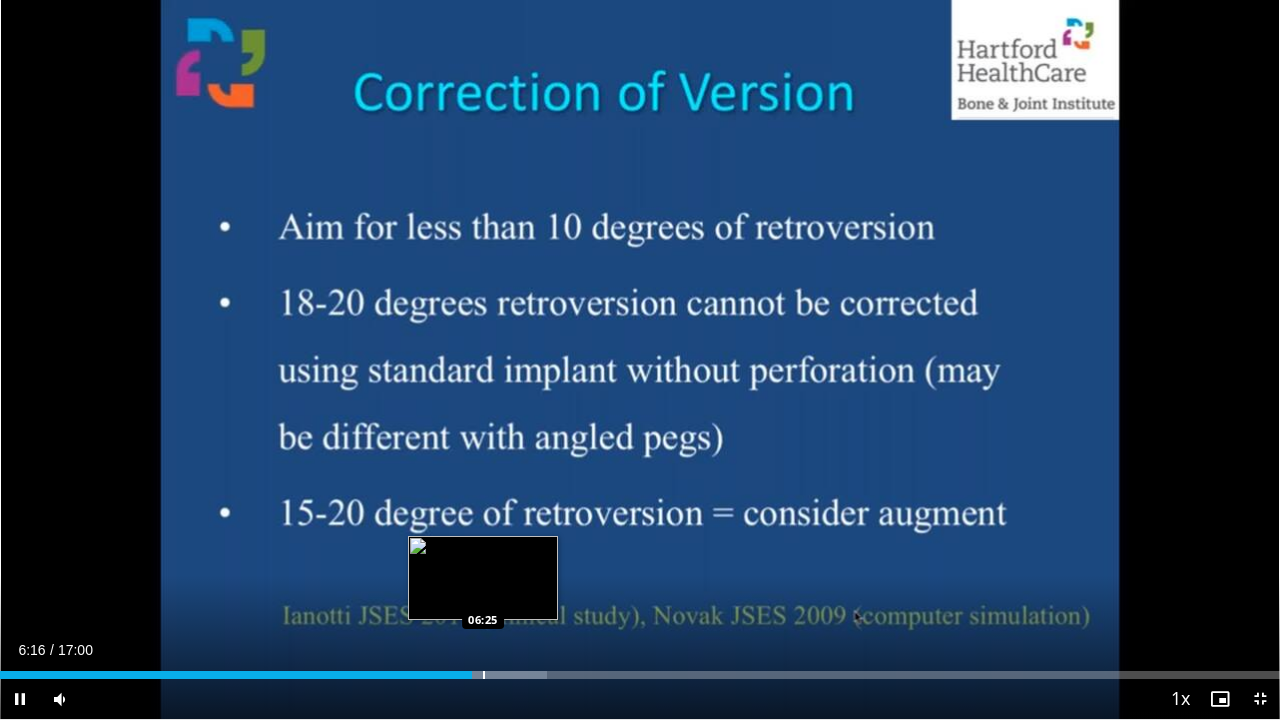 click at bounding box center (484, 675) 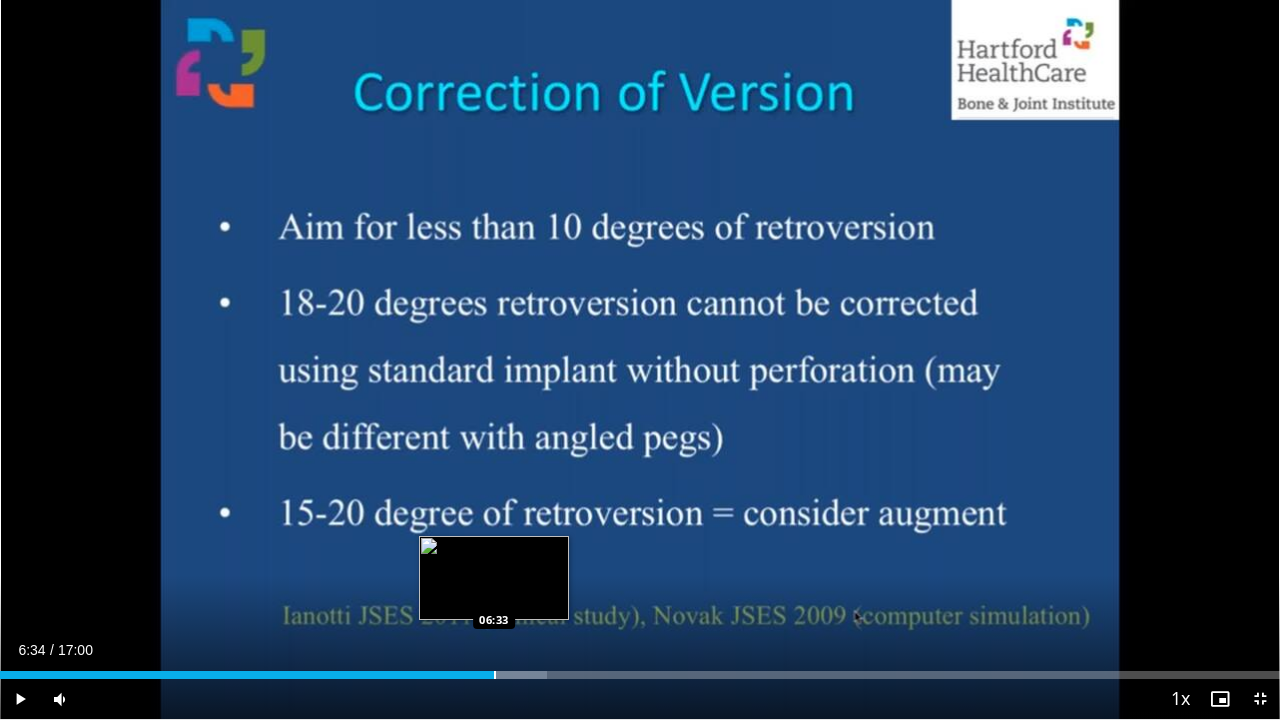 click at bounding box center [495, 675] 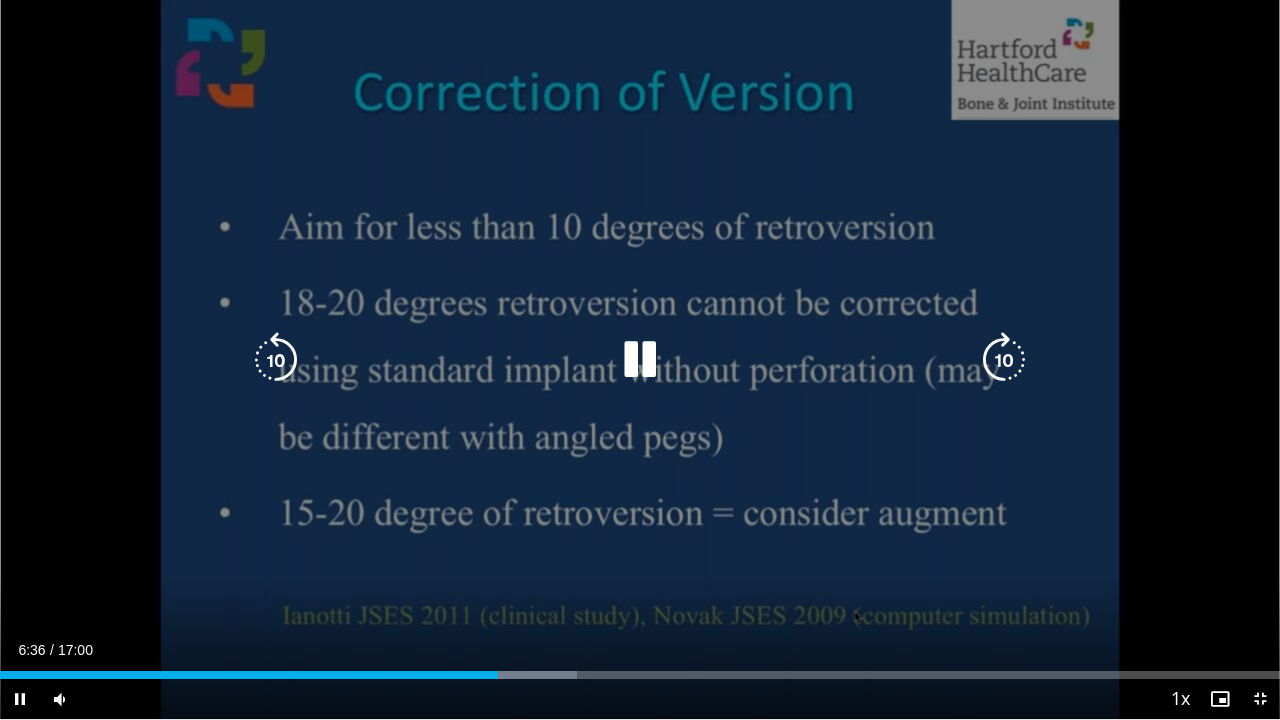 click at bounding box center [640, 360] 